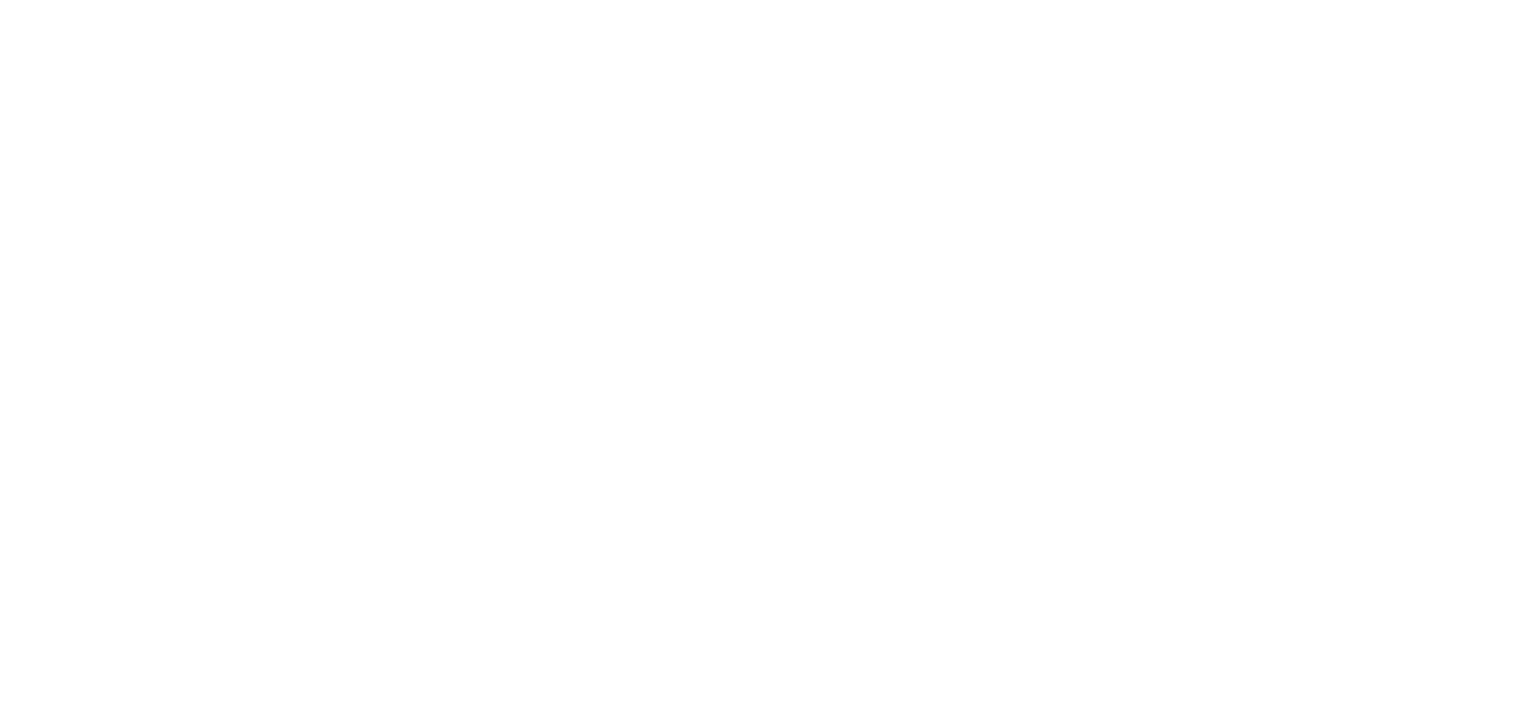 scroll, scrollTop: 0, scrollLeft: 0, axis: both 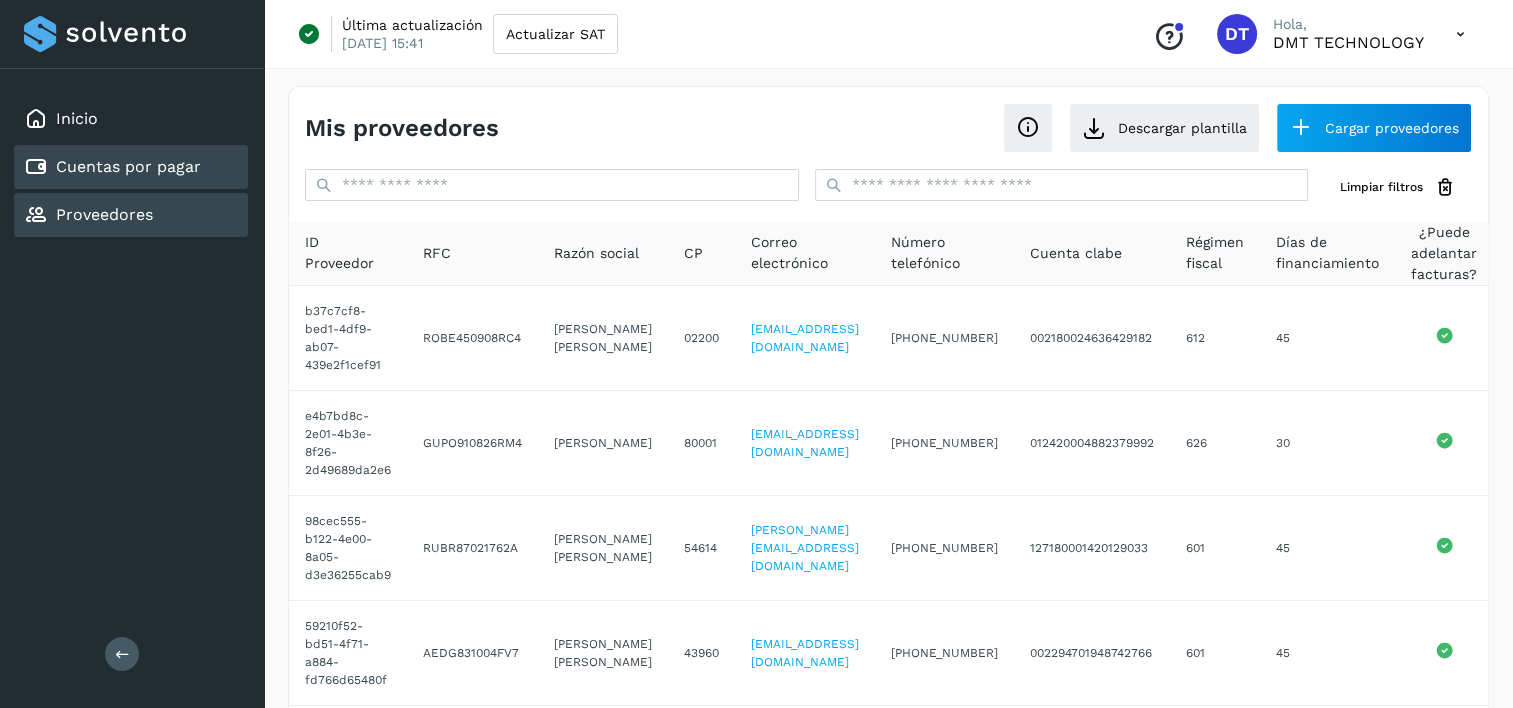 click on "Cuentas por pagar" at bounding box center [128, 166] 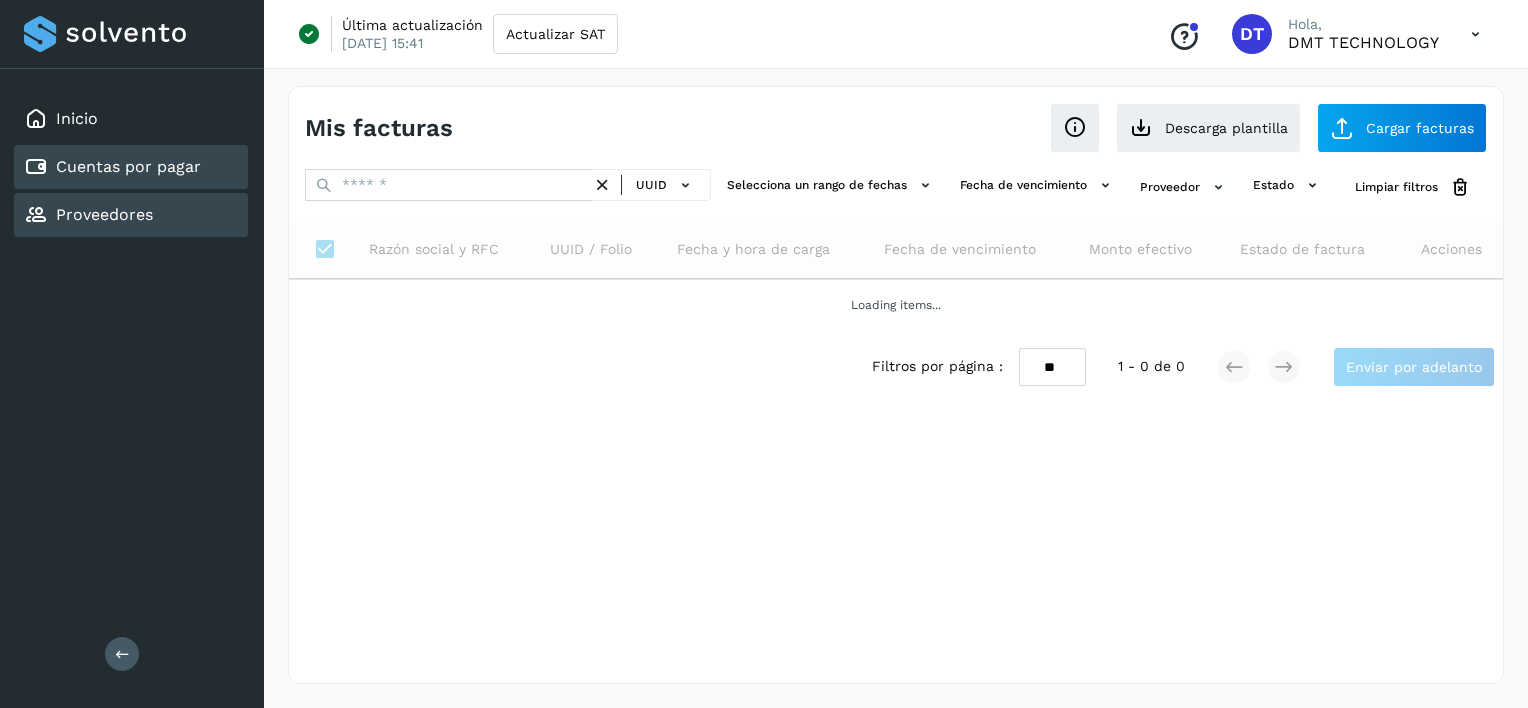 click on "Proveedores" at bounding box center [104, 214] 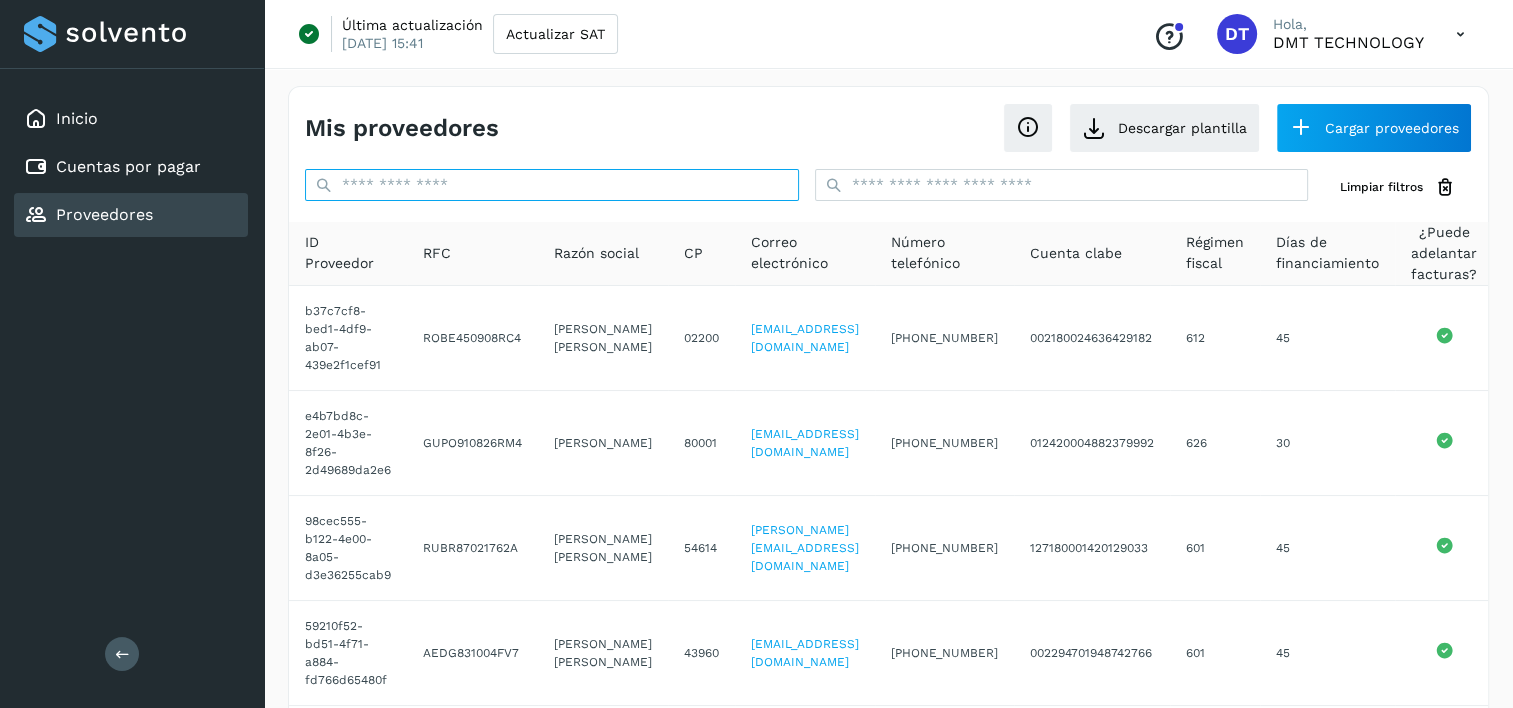 drag, startPoint x: 558, startPoint y: 182, endPoint x: 840, endPoint y: 187, distance: 282.0443 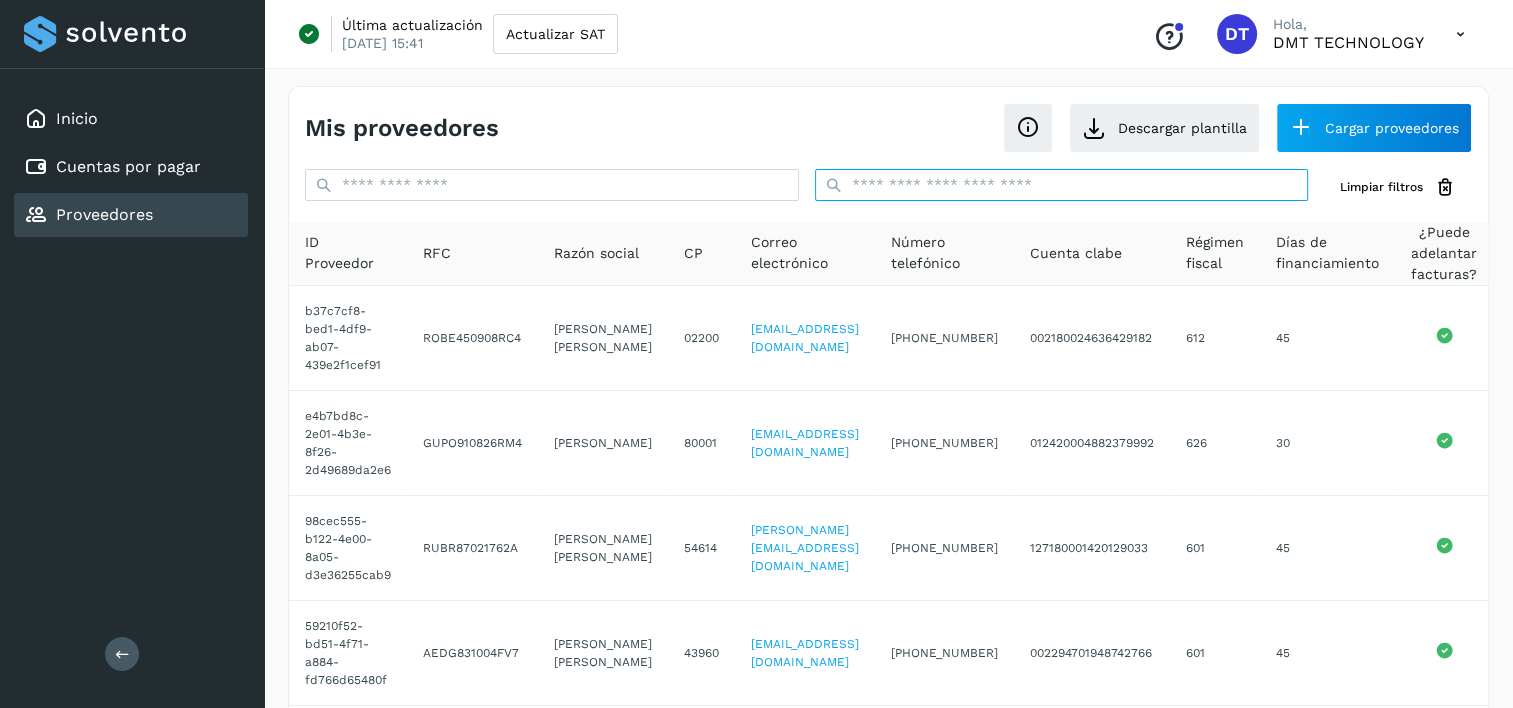 click at bounding box center (1062, 185) 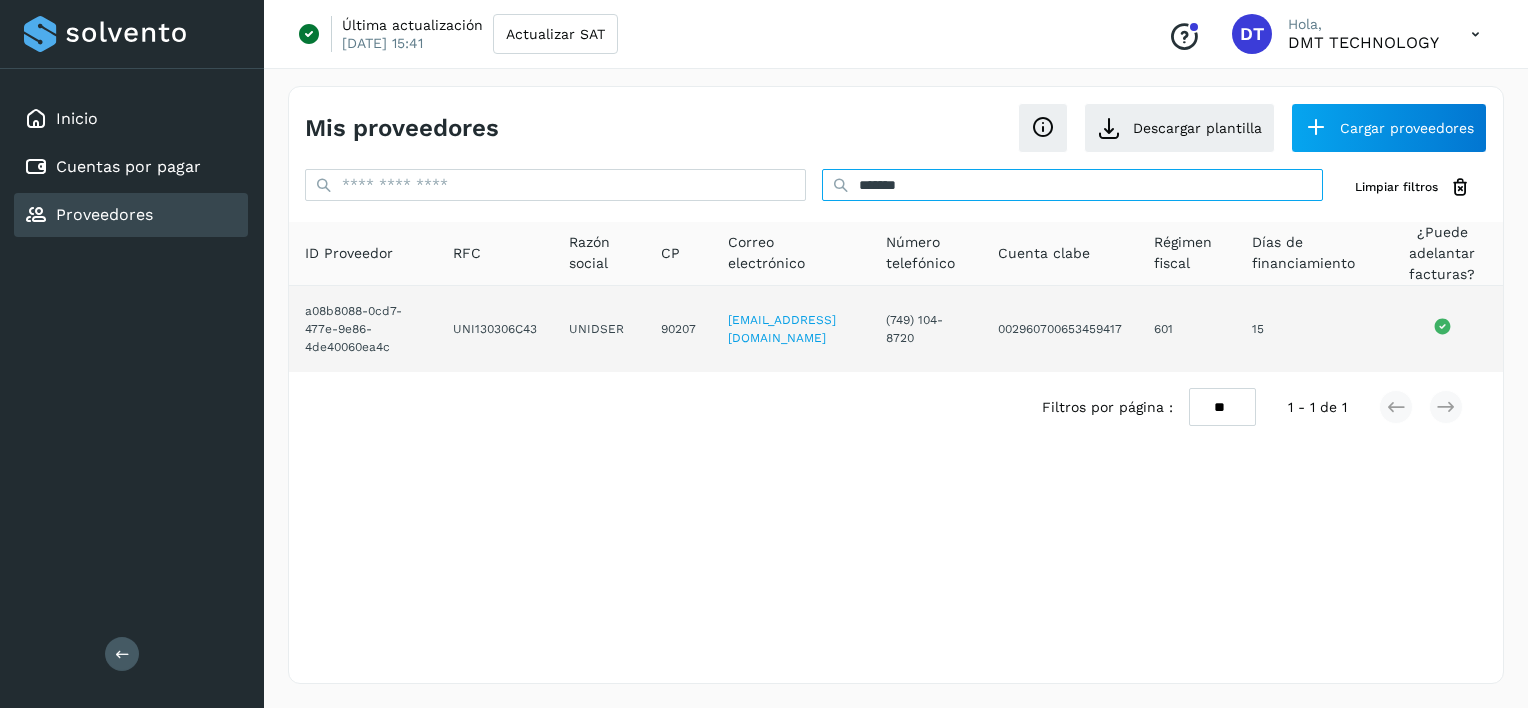 type on "*******" 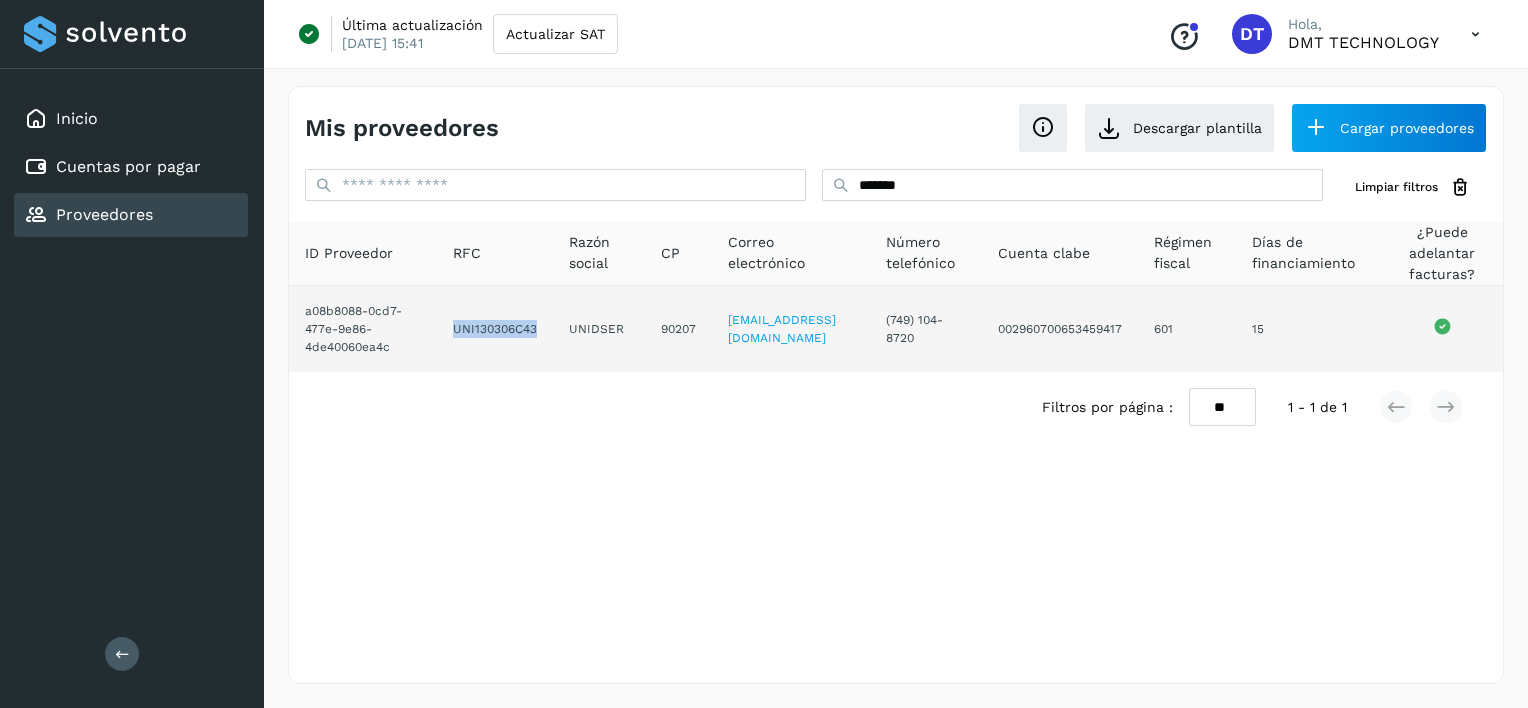 drag, startPoint x: 444, startPoint y: 331, endPoint x: 528, endPoint y: 325, distance: 84.21401 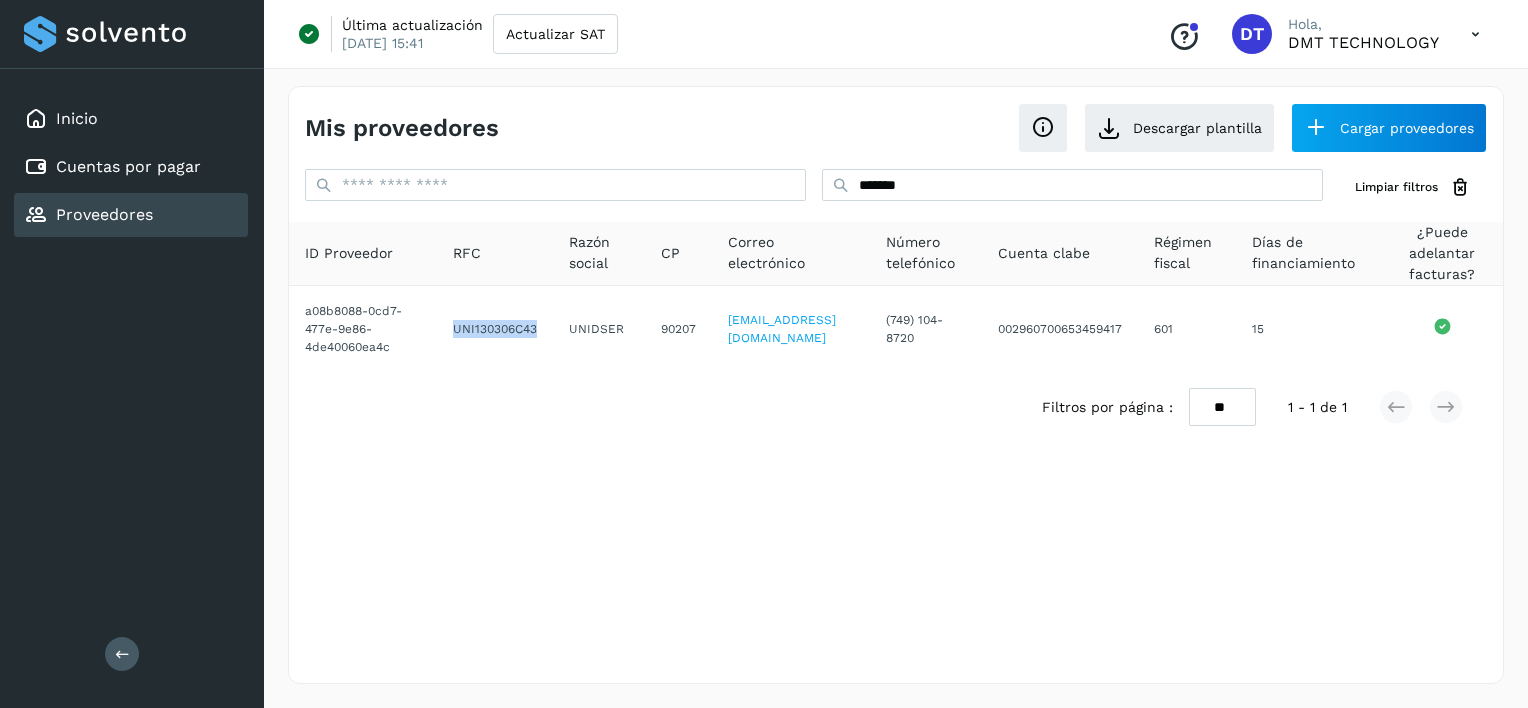 copy on "UNI130306C43" 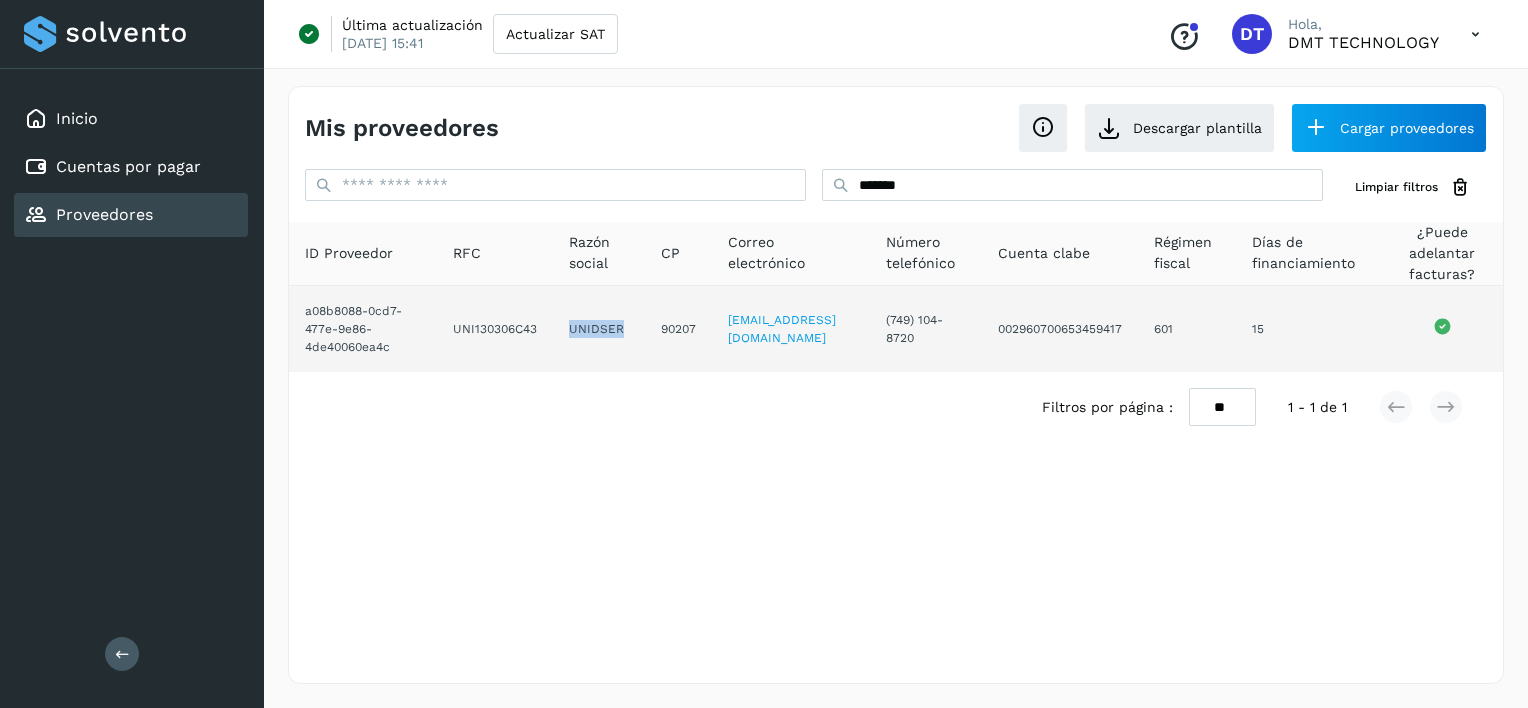 drag, startPoint x: 561, startPoint y: 329, endPoint x: 614, endPoint y: 332, distance: 53.08484 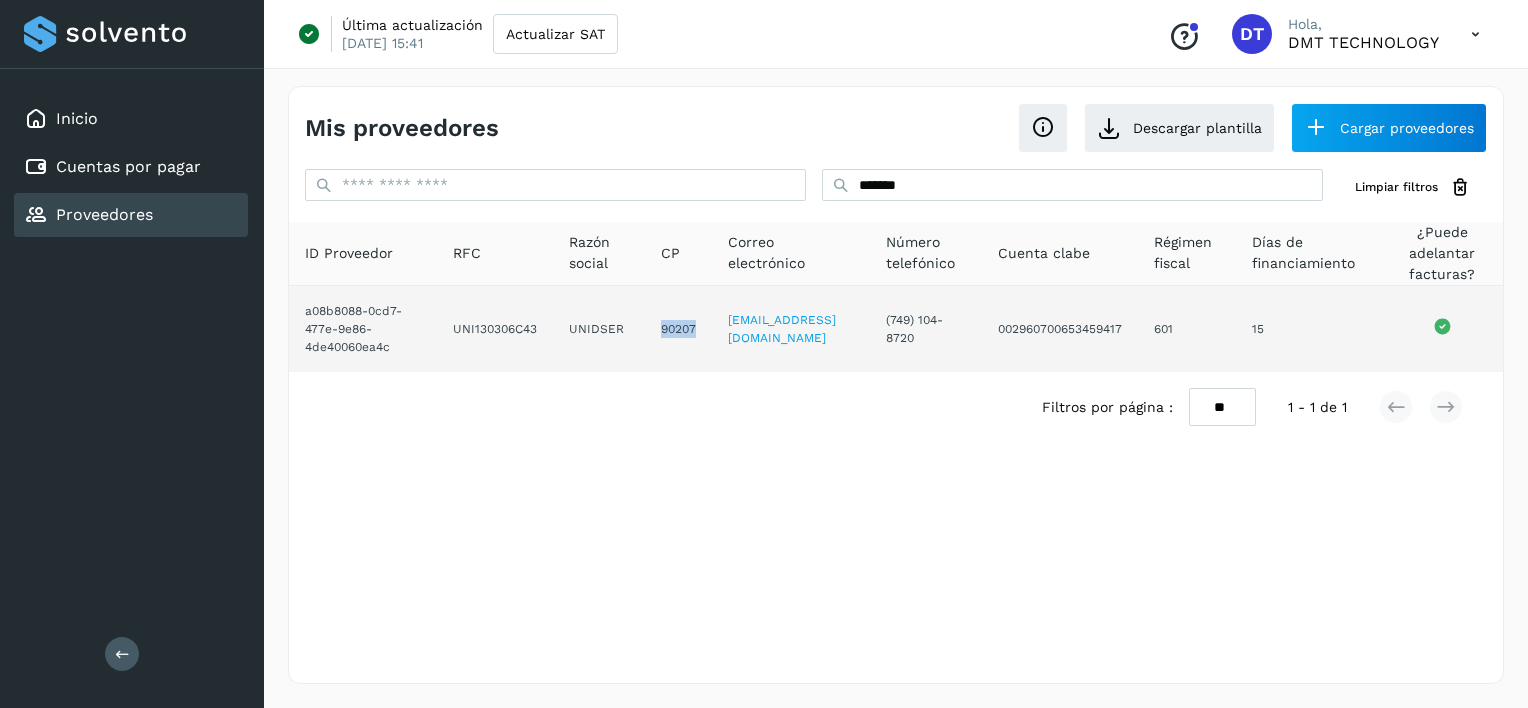 drag, startPoint x: 648, startPoint y: 332, endPoint x: 684, endPoint y: 333, distance: 36.013885 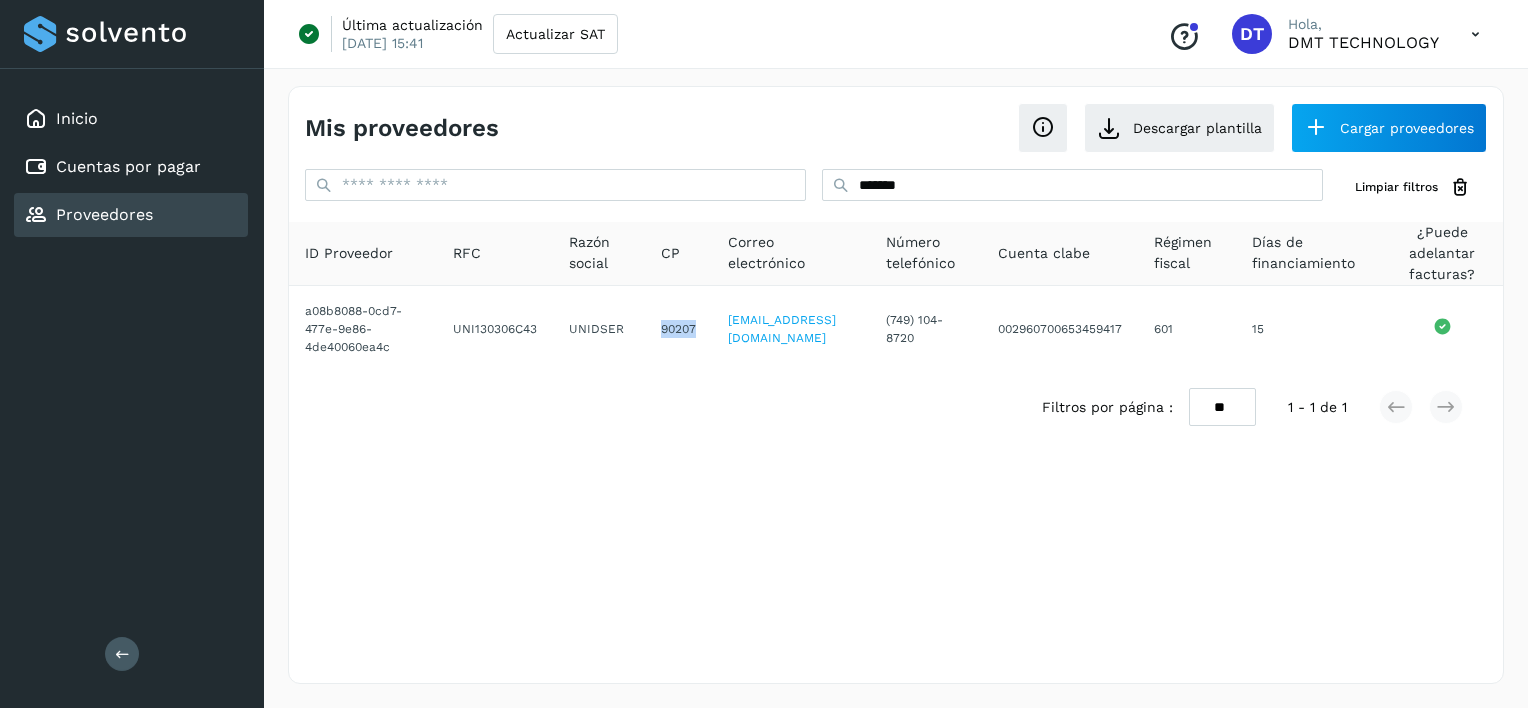 copy on "90207" 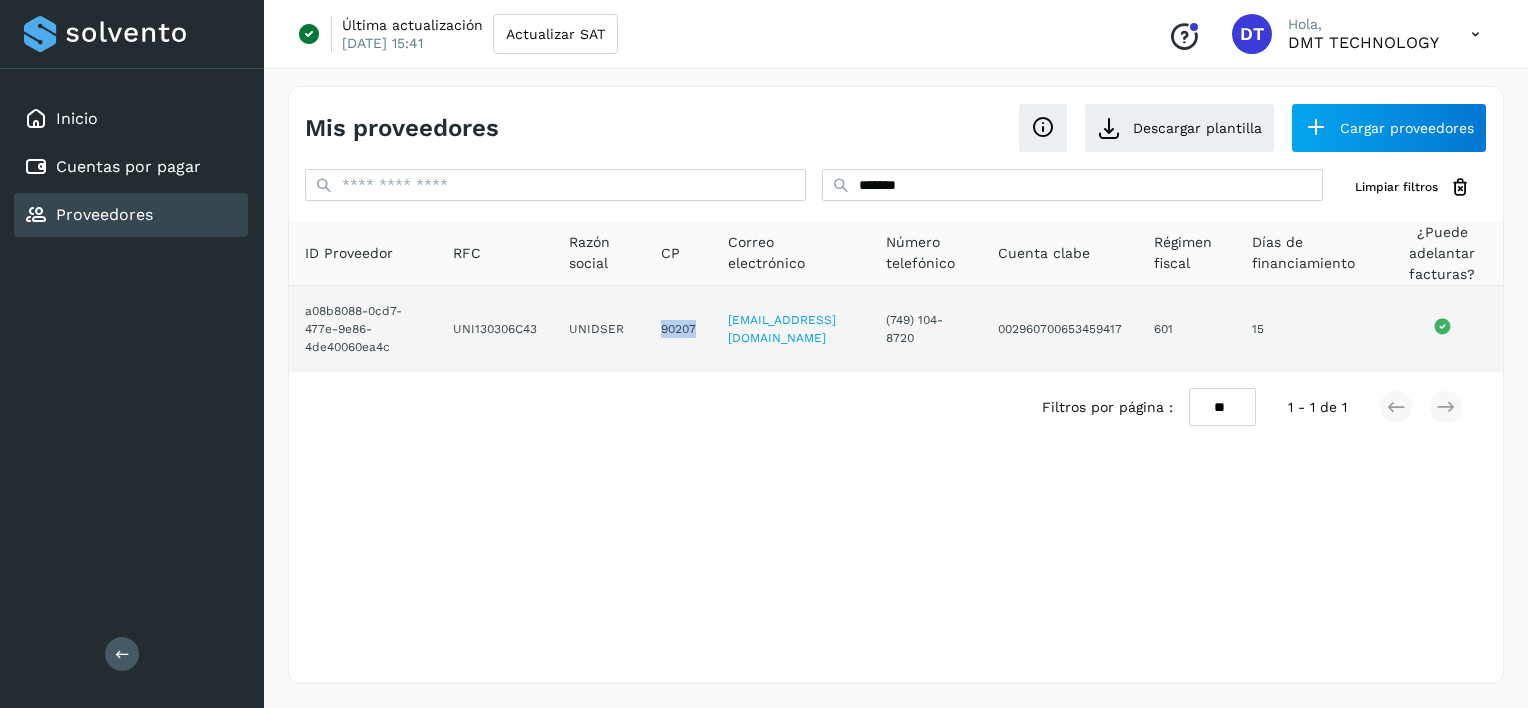 drag, startPoint x: 705, startPoint y: 316, endPoint x: 879, endPoint y: 348, distance: 176.91806 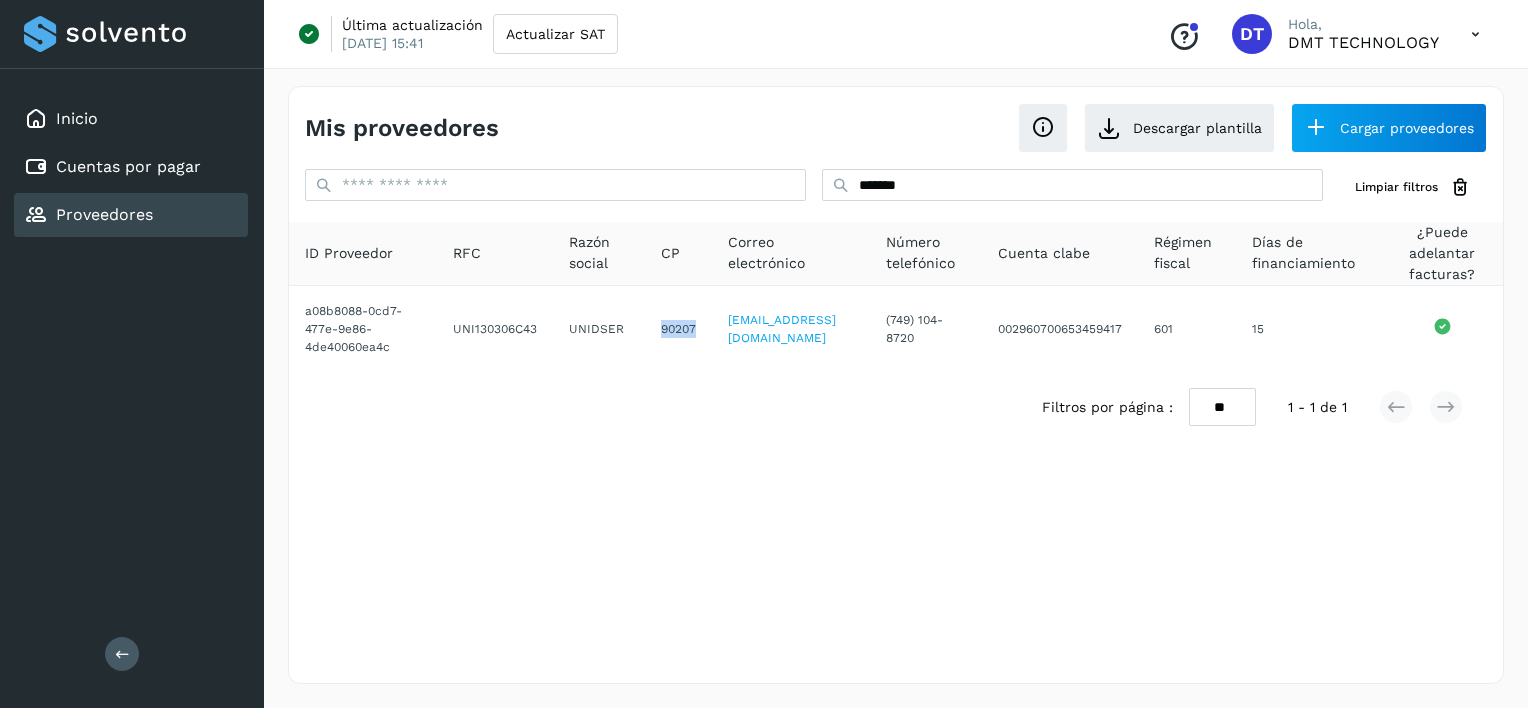 copy on "[EMAIL_ADDRESS][DOMAIN_NAME]" 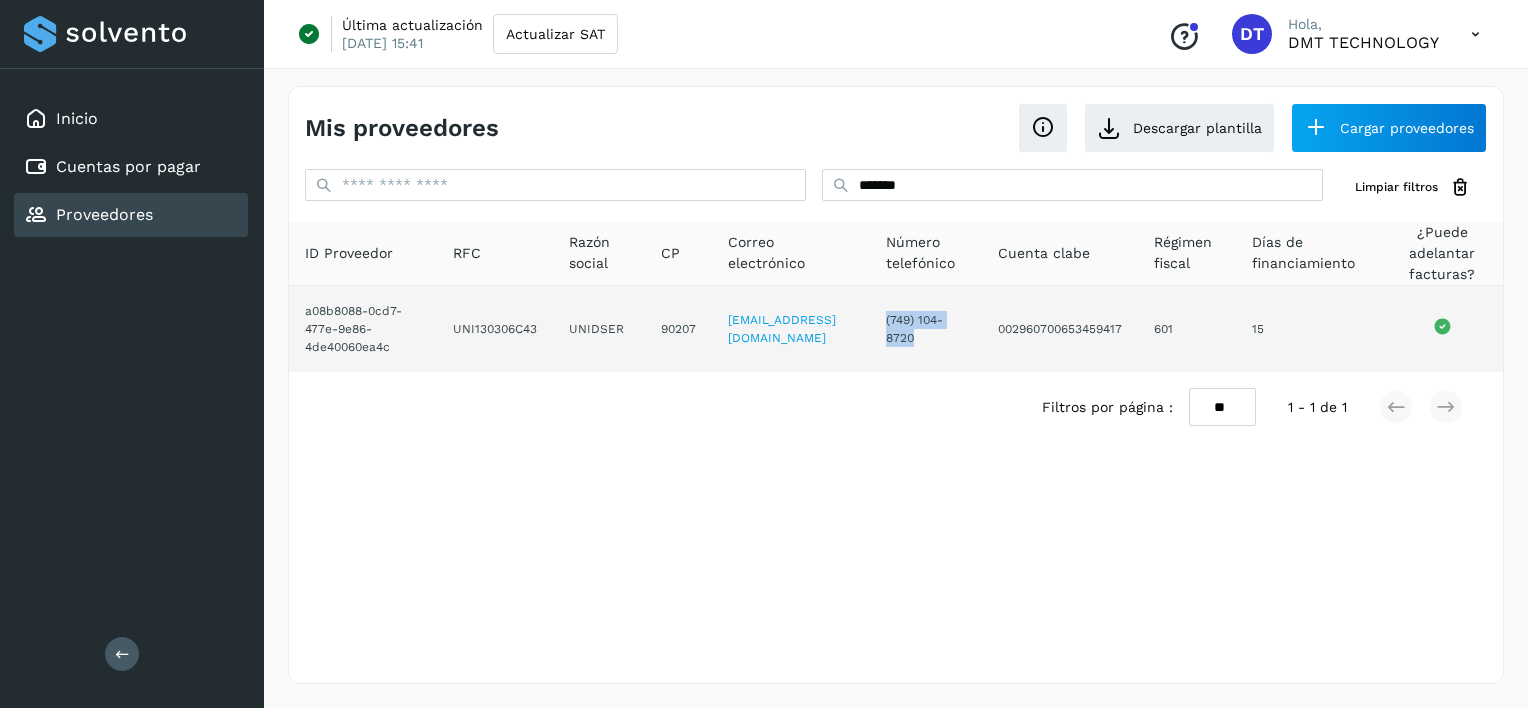 drag, startPoint x: 926, startPoint y: 332, endPoint x: 938, endPoint y: 341, distance: 15 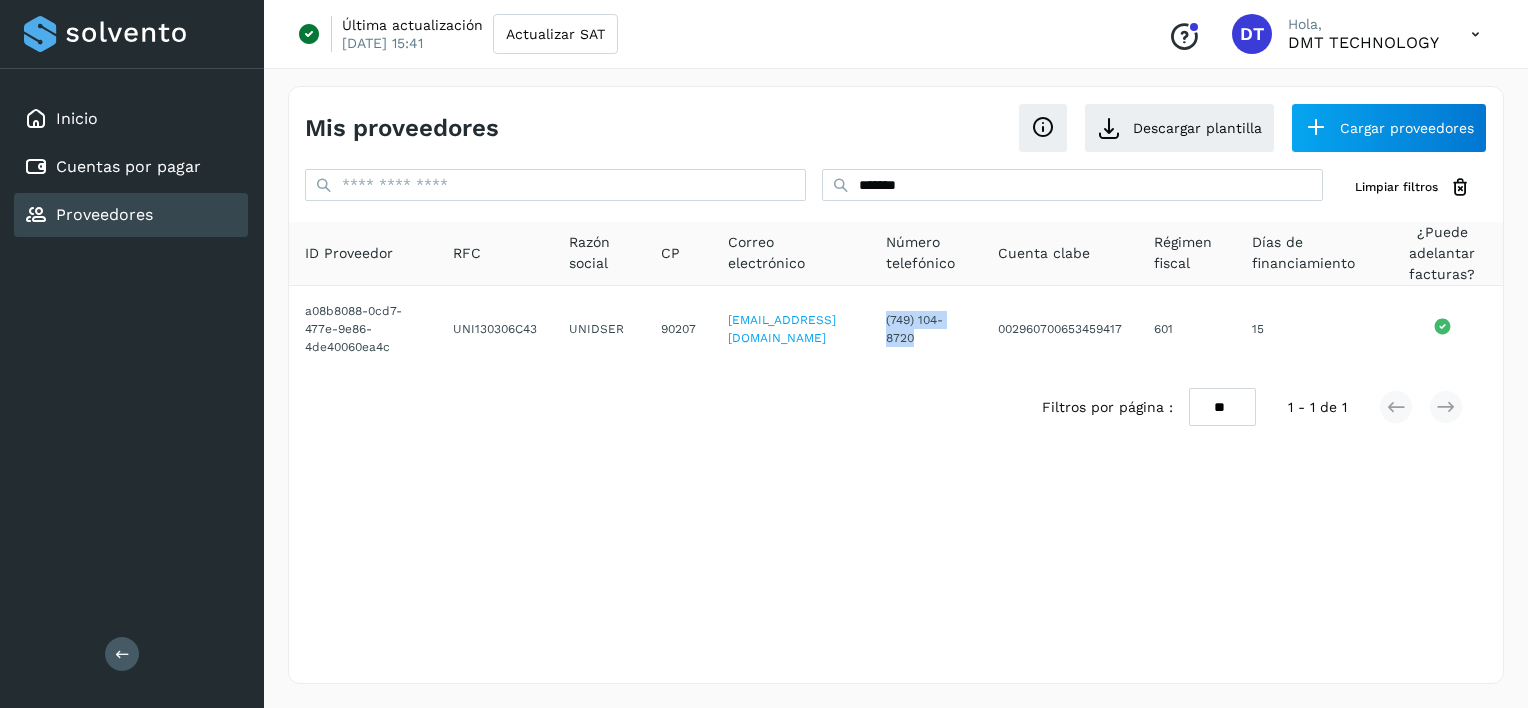 copy on "(749) 104-8720" 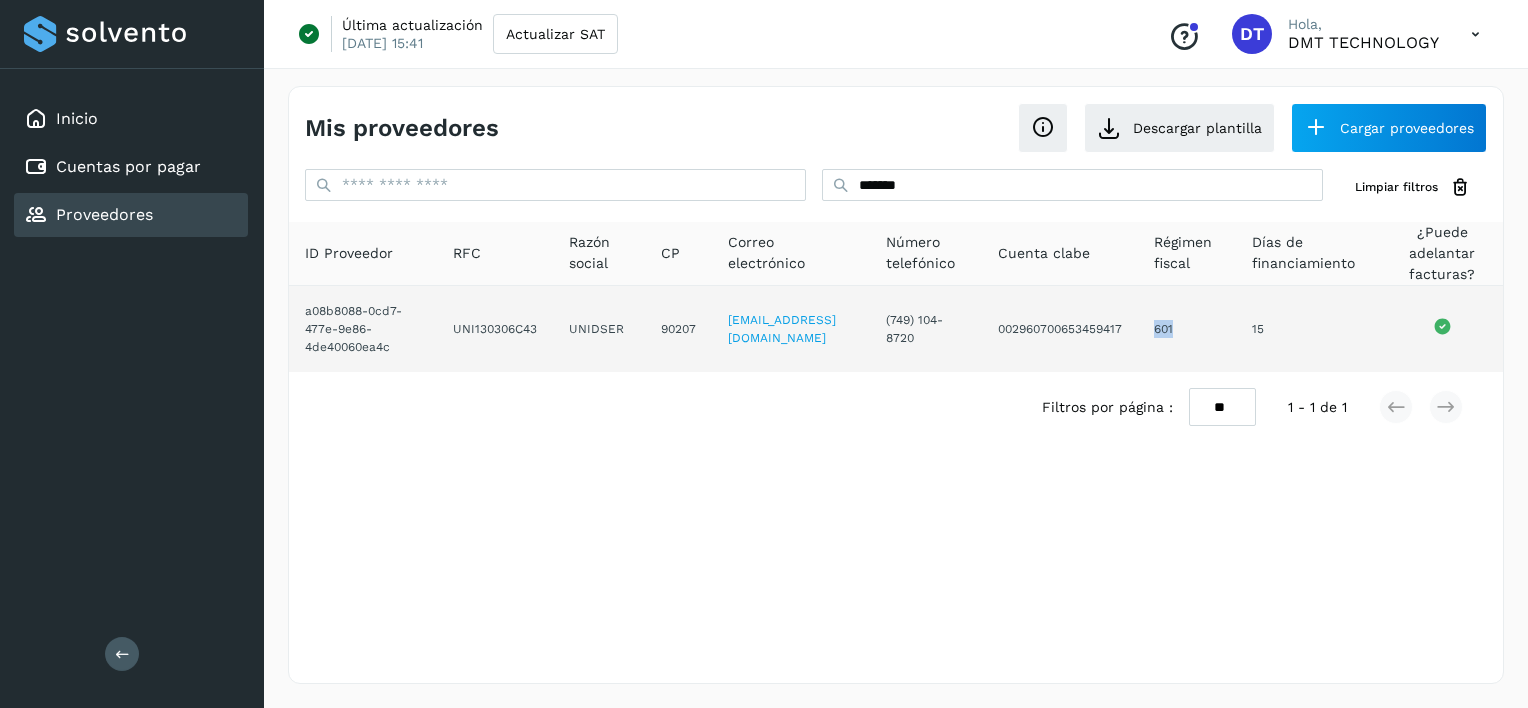drag, startPoint x: 1180, startPoint y: 333, endPoint x: 1195, endPoint y: 336, distance: 15.297058 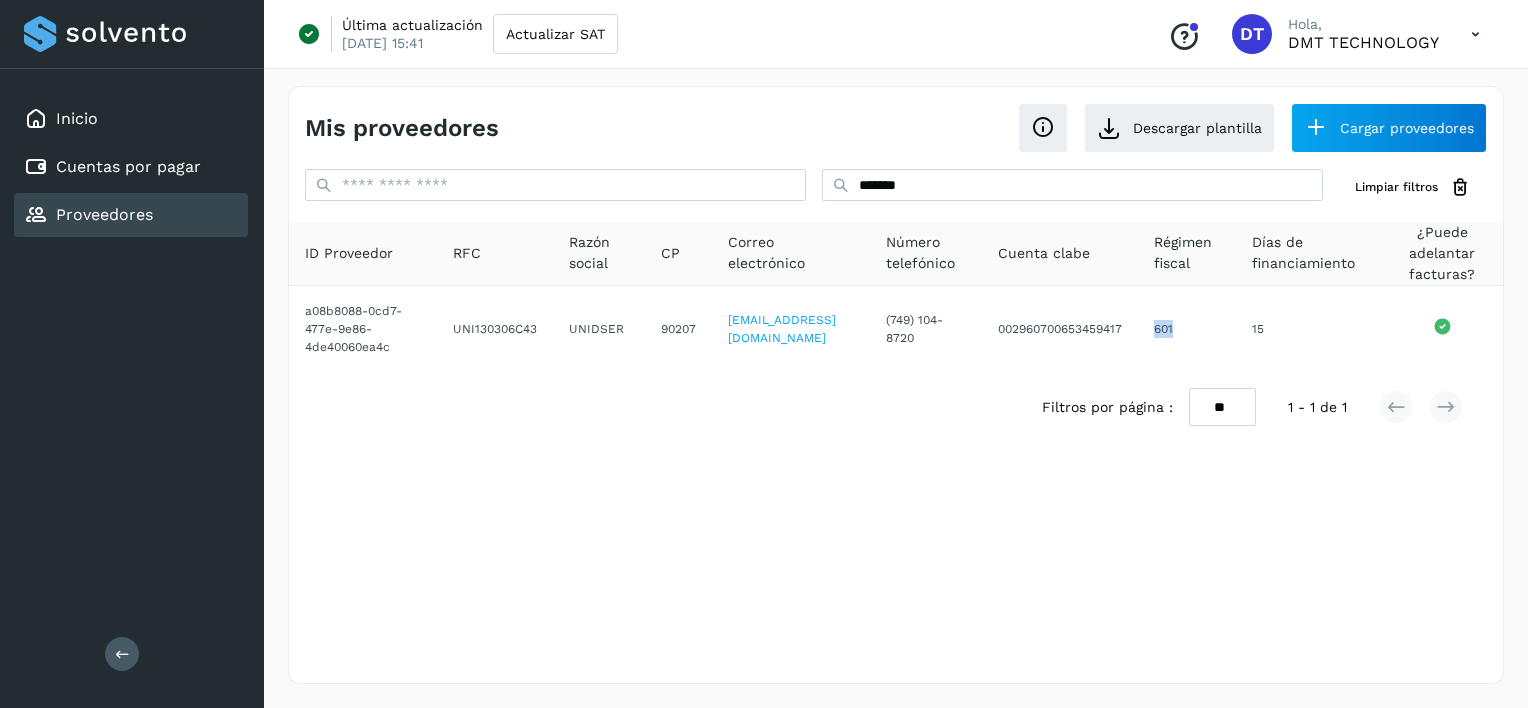 copy on "601" 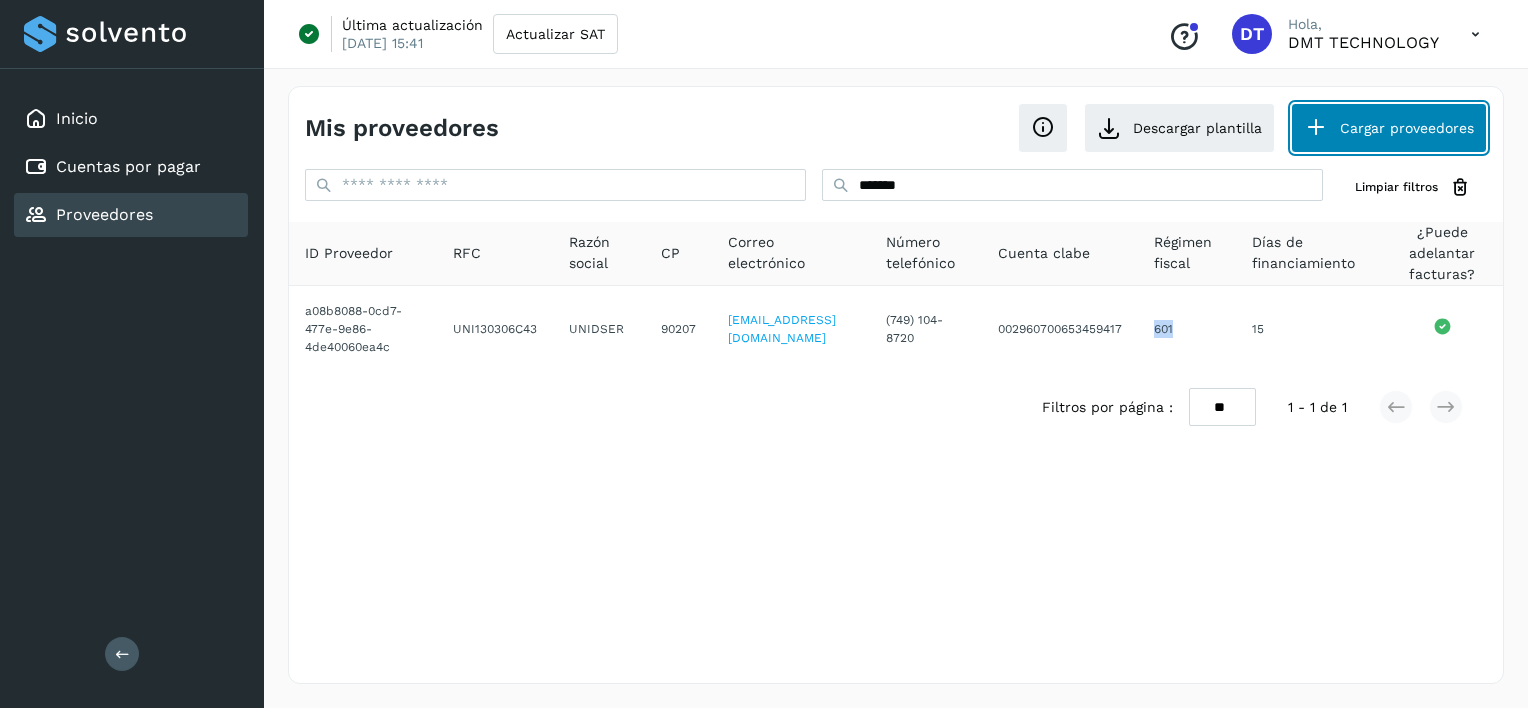 click on "Cargar proveedores" at bounding box center (1389, 128) 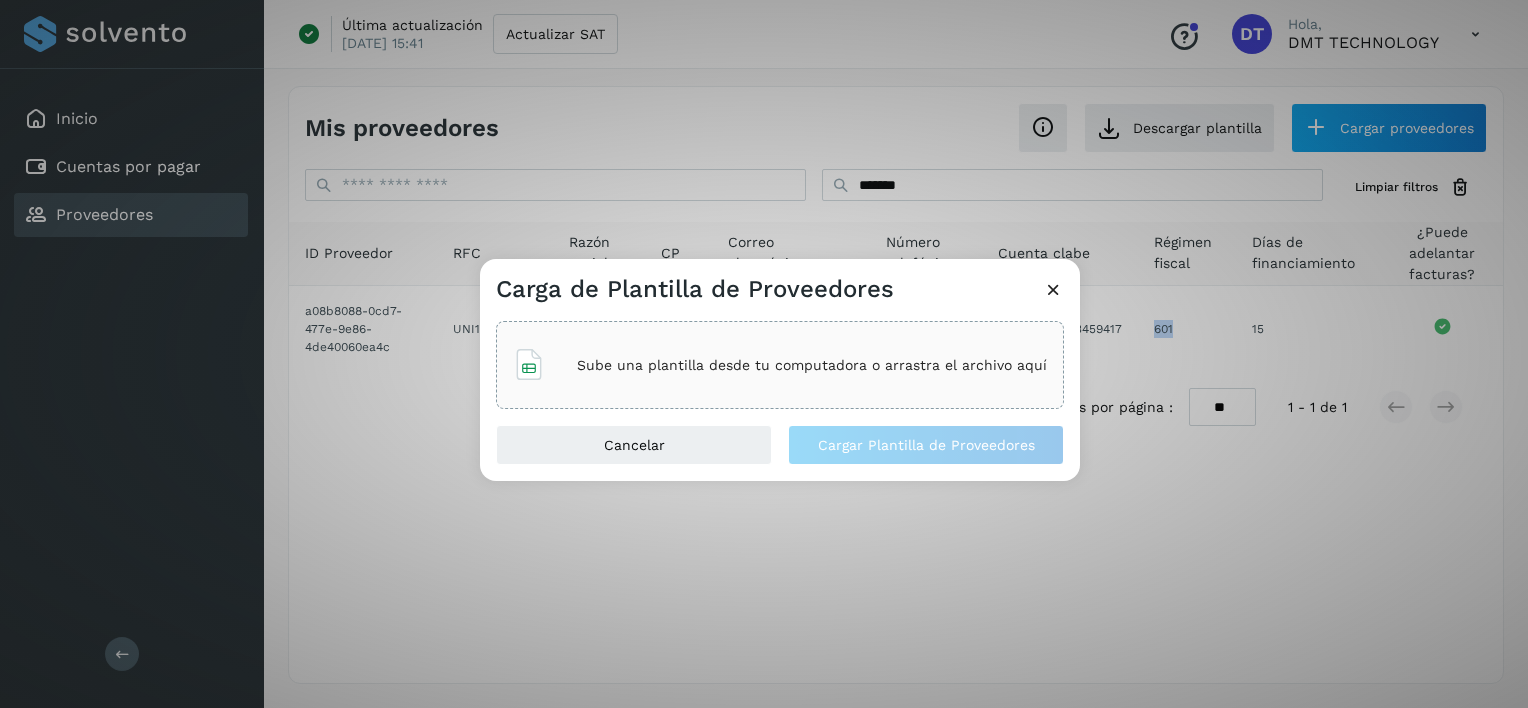 click on "Sube una plantilla desde tu computadora o arrastra el archivo aquí" at bounding box center [812, 365] 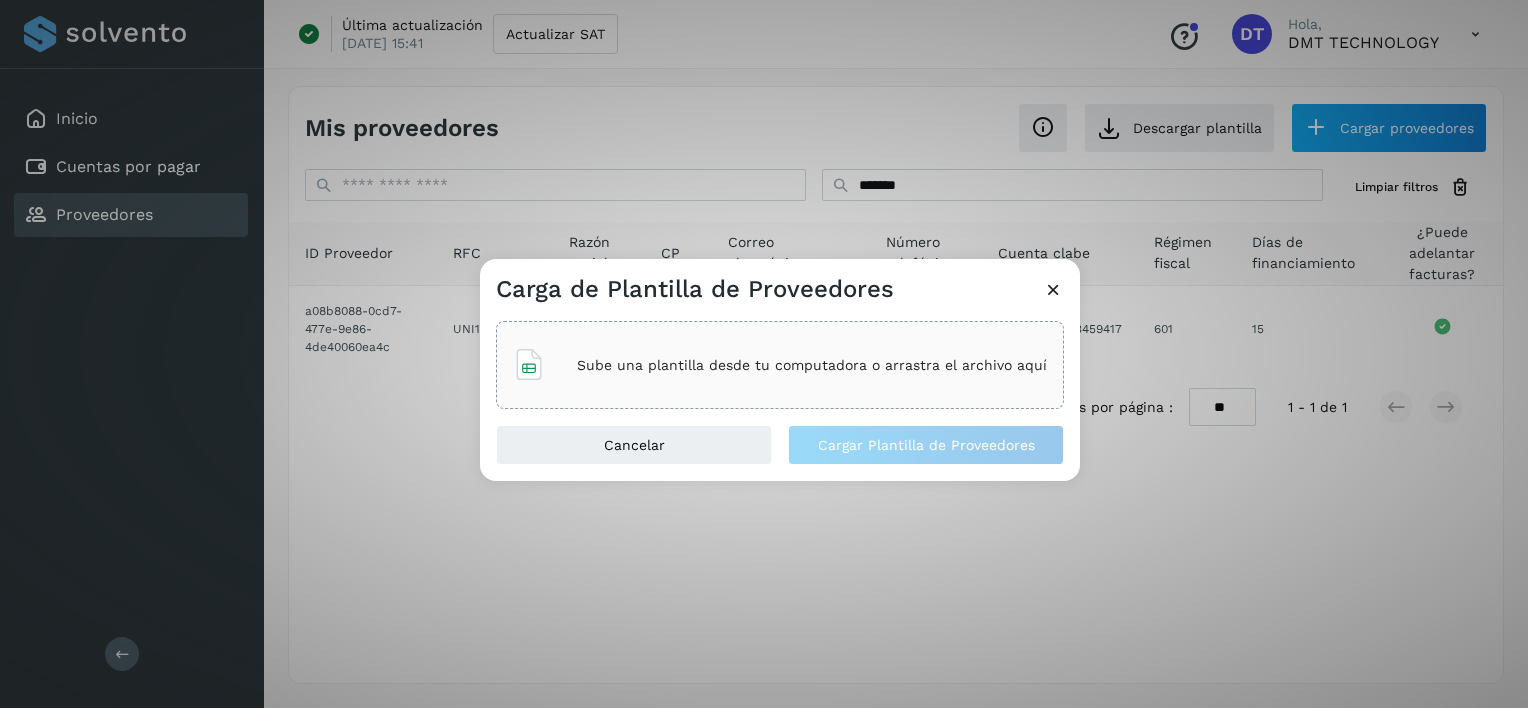 click on "Carga de Plantilla de Proveedores" at bounding box center (780, 282) 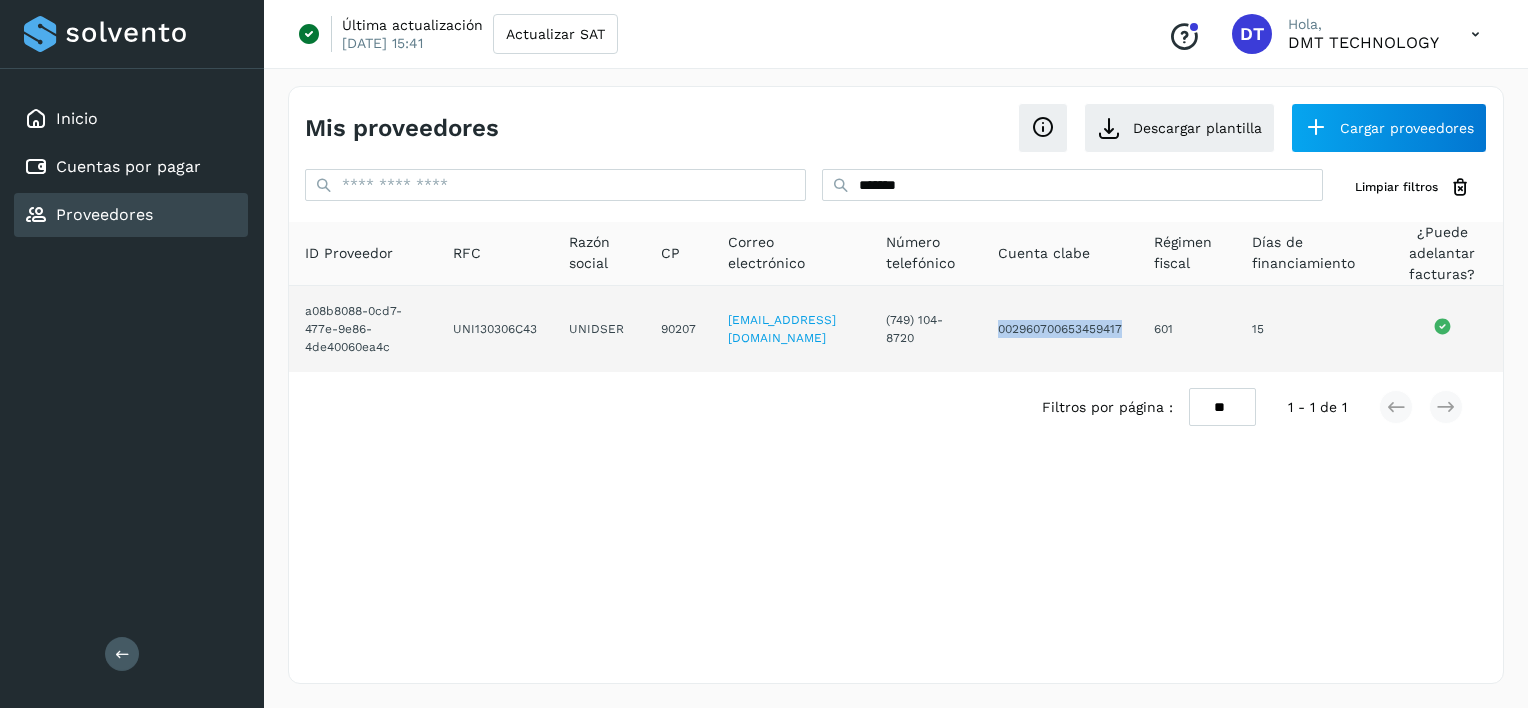 drag, startPoint x: 1031, startPoint y: 337, endPoint x: 1142, endPoint y: 348, distance: 111.54372 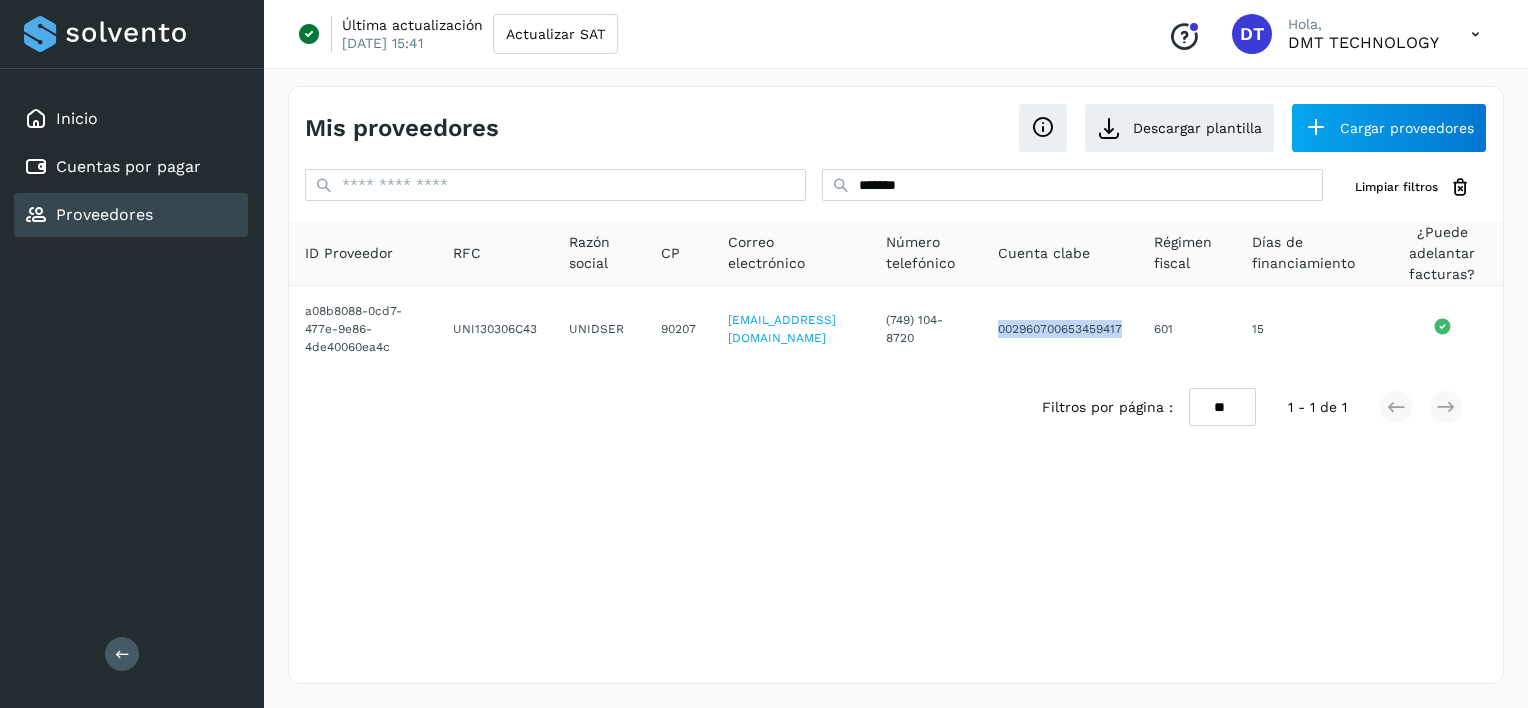copy on "002960700653459417" 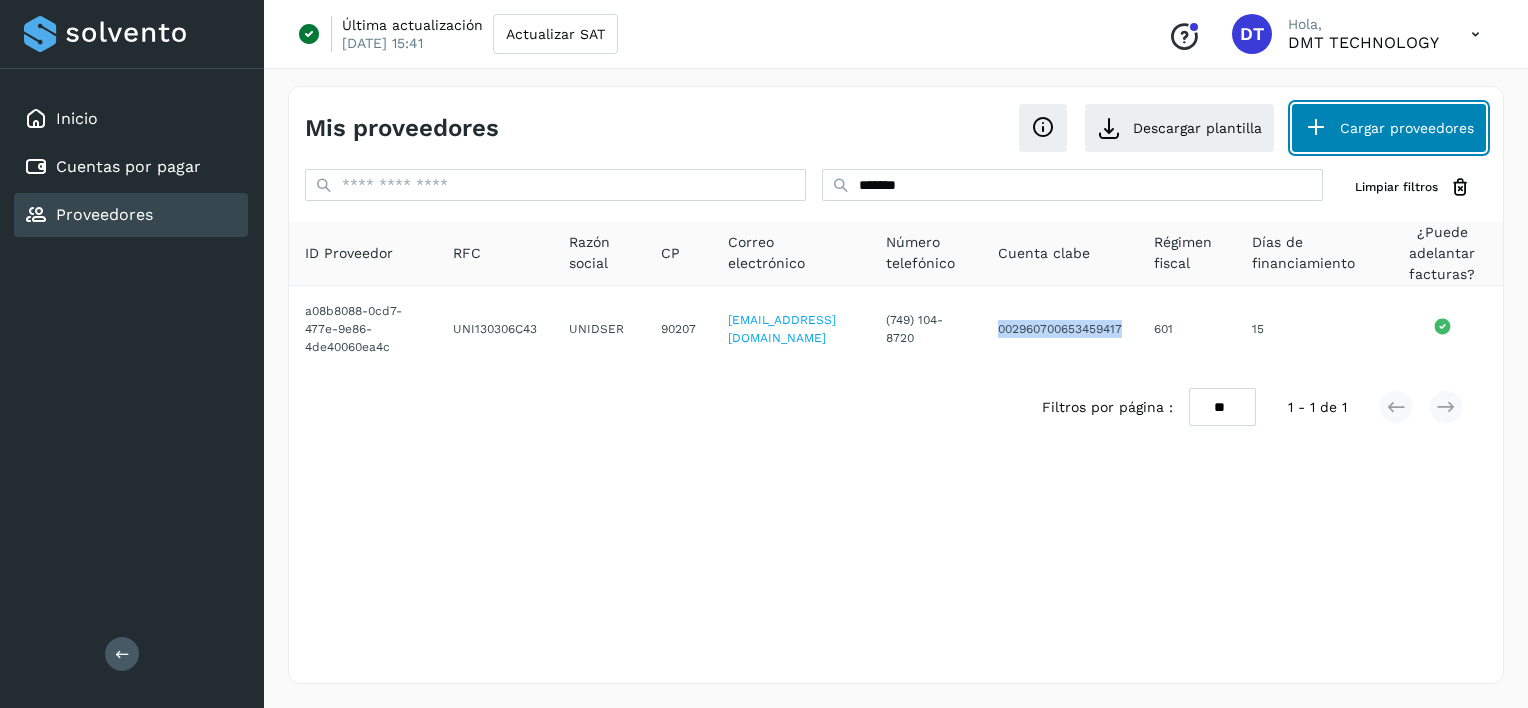 click on "Cargar proveedores" at bounding box center (1389, 128) 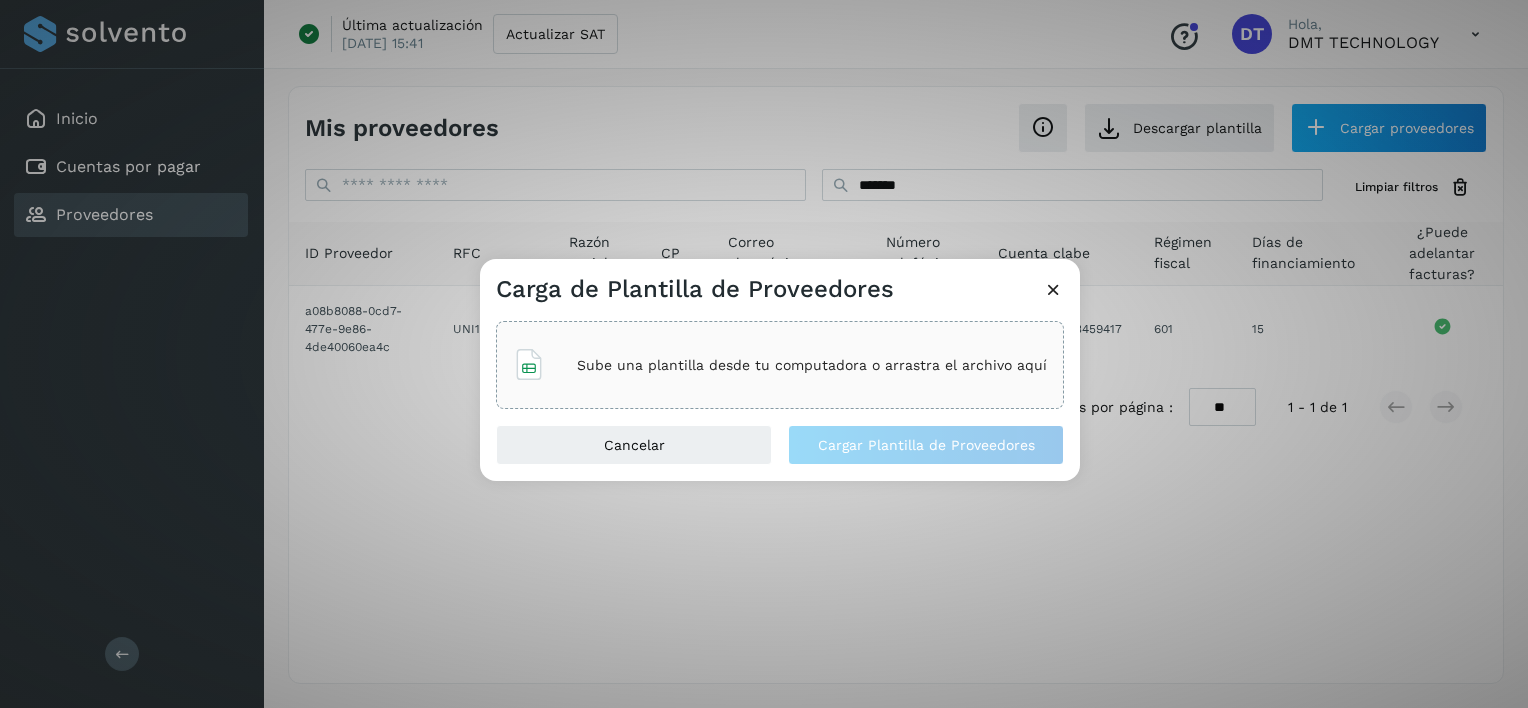 click on "Sube una plantilla desde tu computadora o arrastra el archivo aquí" 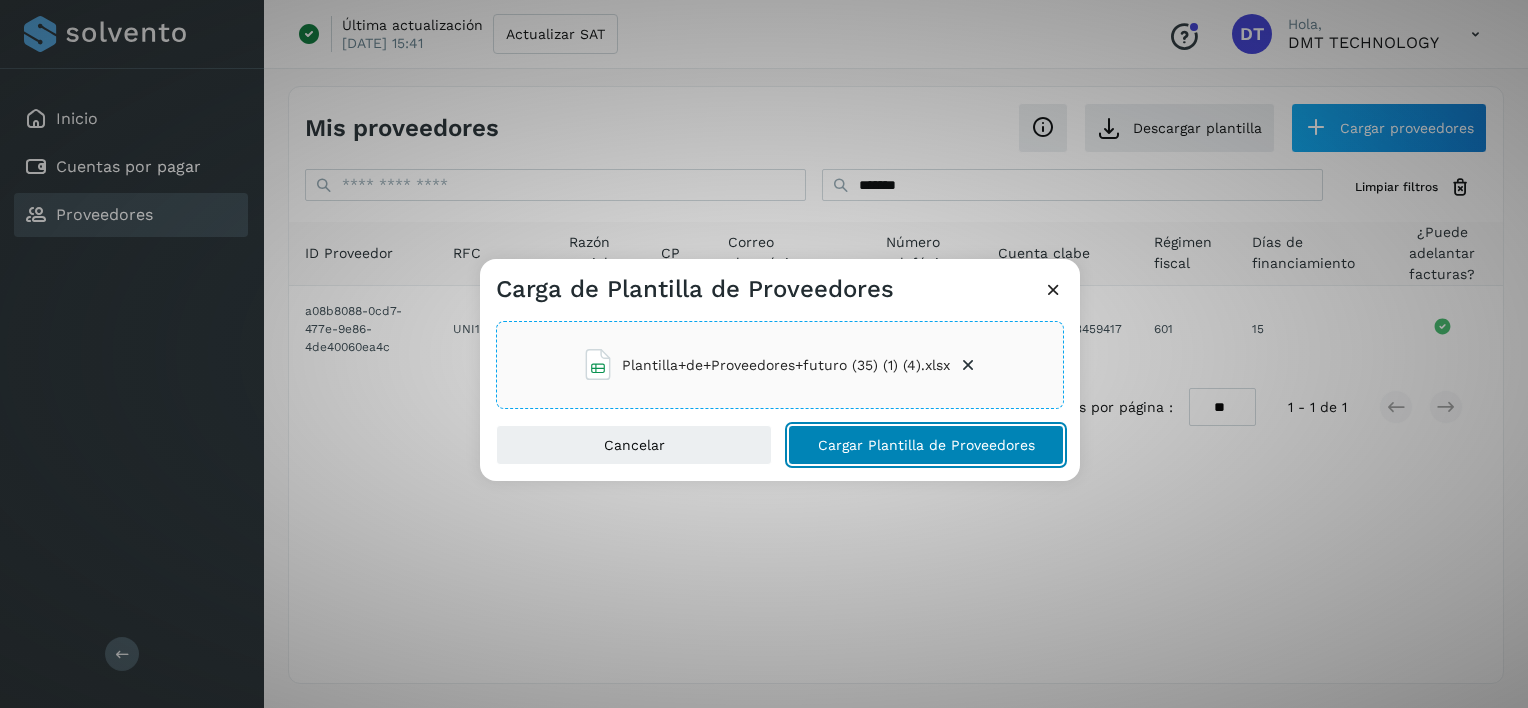 click on "Cargar Plantilla de Proveedores" 